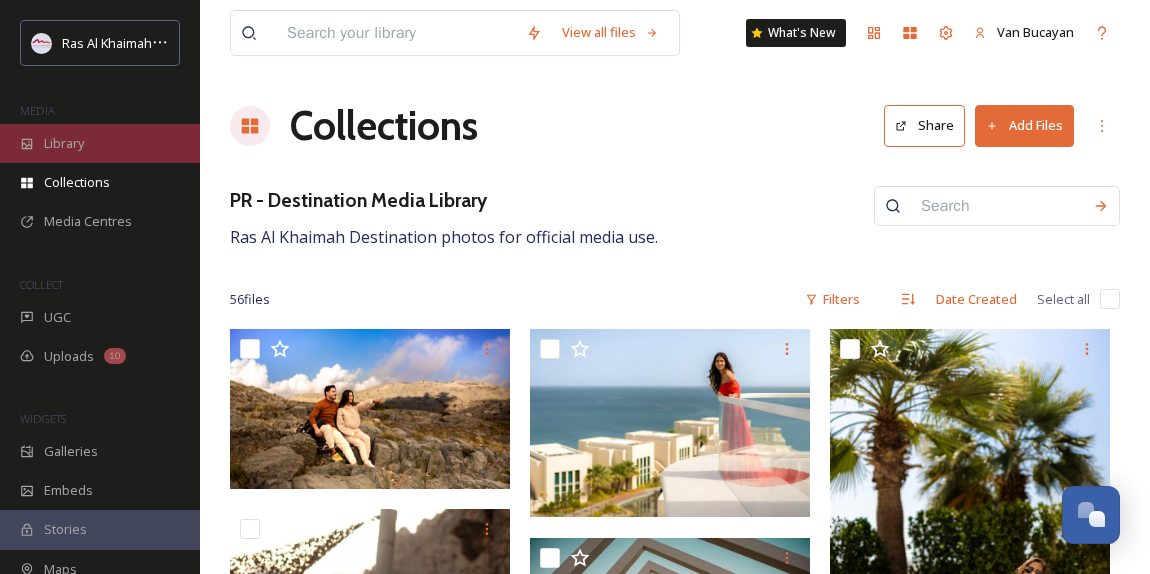 scroll, scrollTop: 0, scrollLeft: 0, axis: both 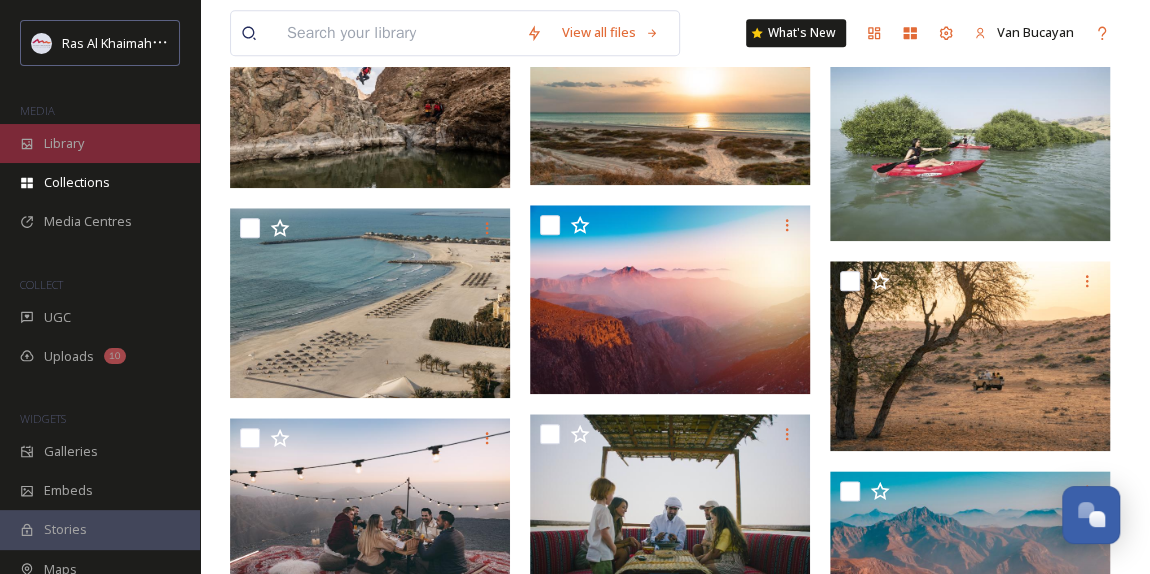 click on "Library" at bounding box center (100, 143) 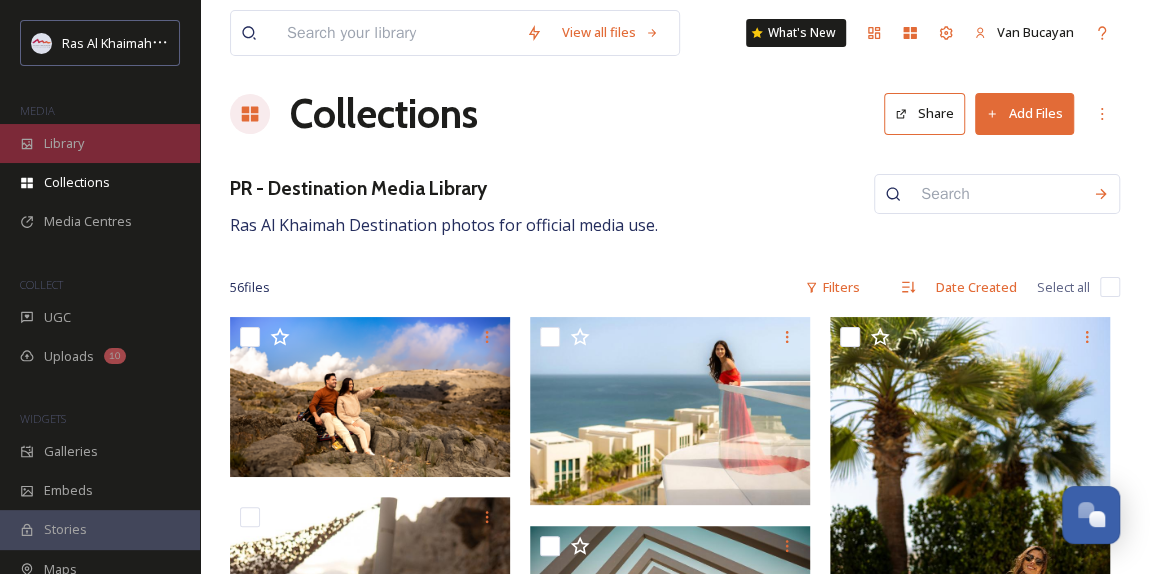 scroll, scrollTop: 634, scrollLeft: 0, axis: vertical 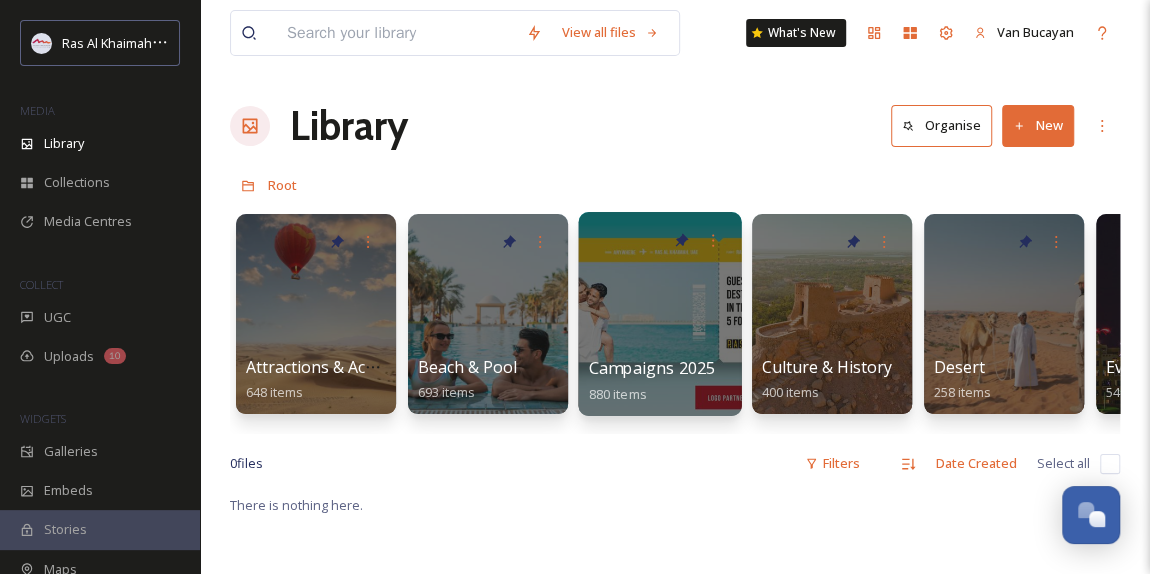 click at bounding box center [659, 314] 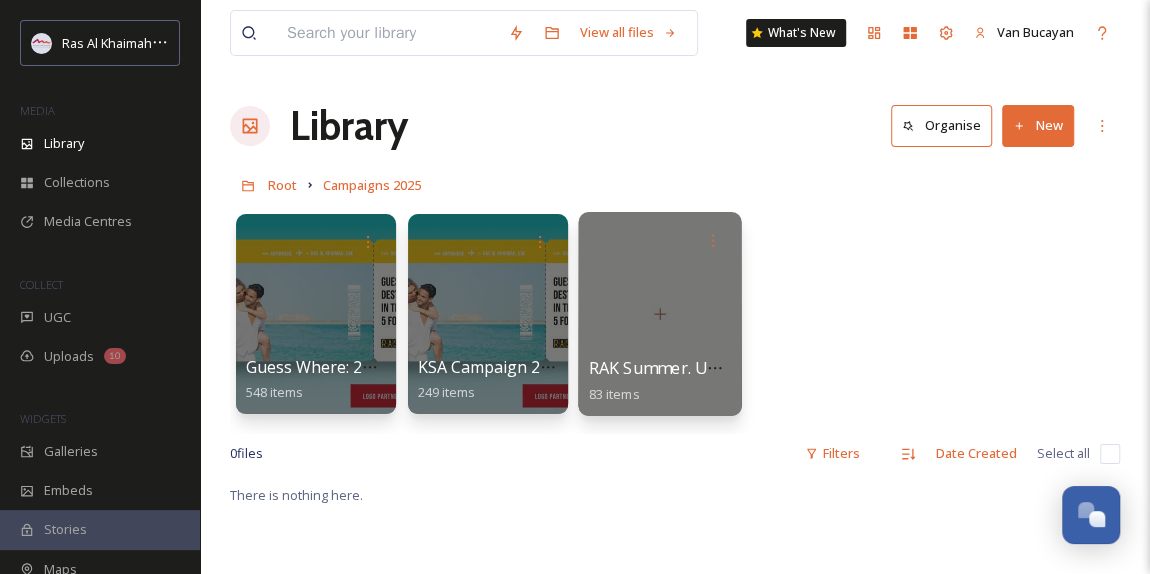 click at bounding box center [659, 314] 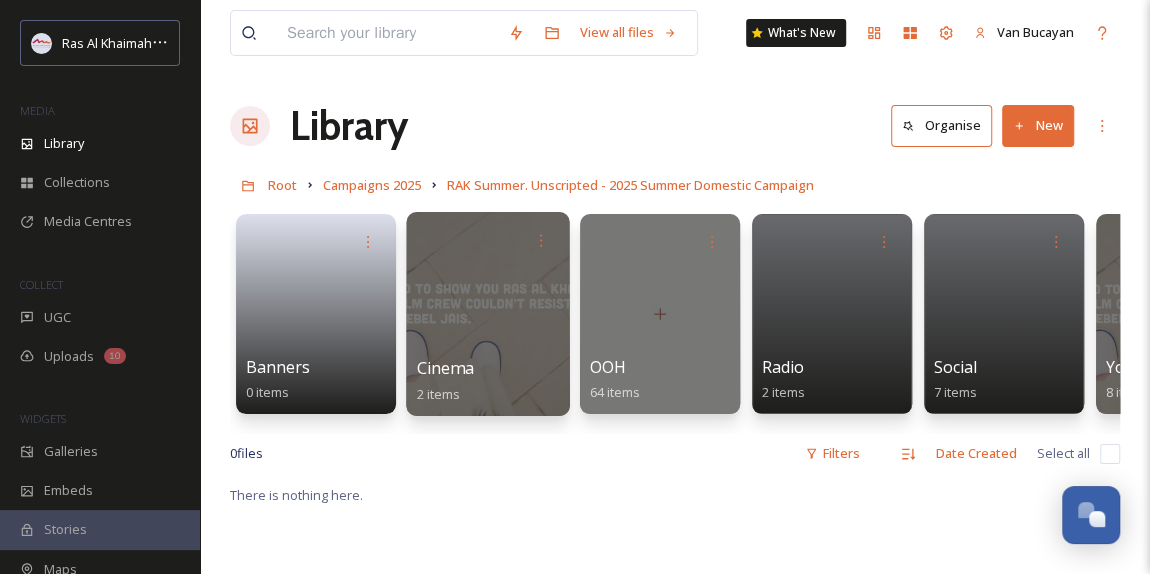 click at bounding box center (487, 314) 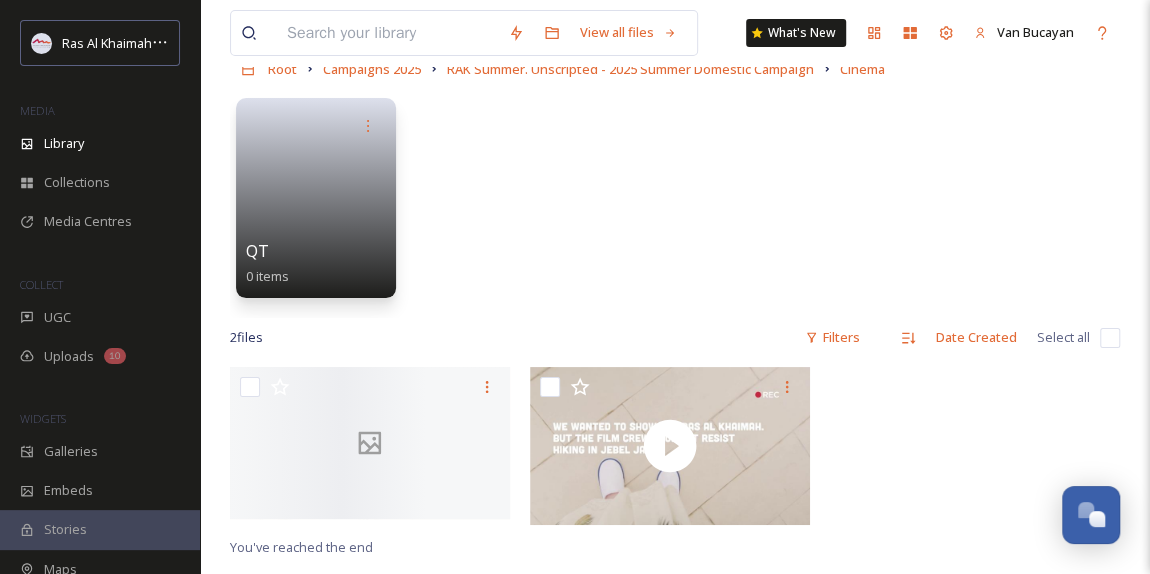 scroll, scrollTop: 181, scrollLeft: 0, axis: vertical 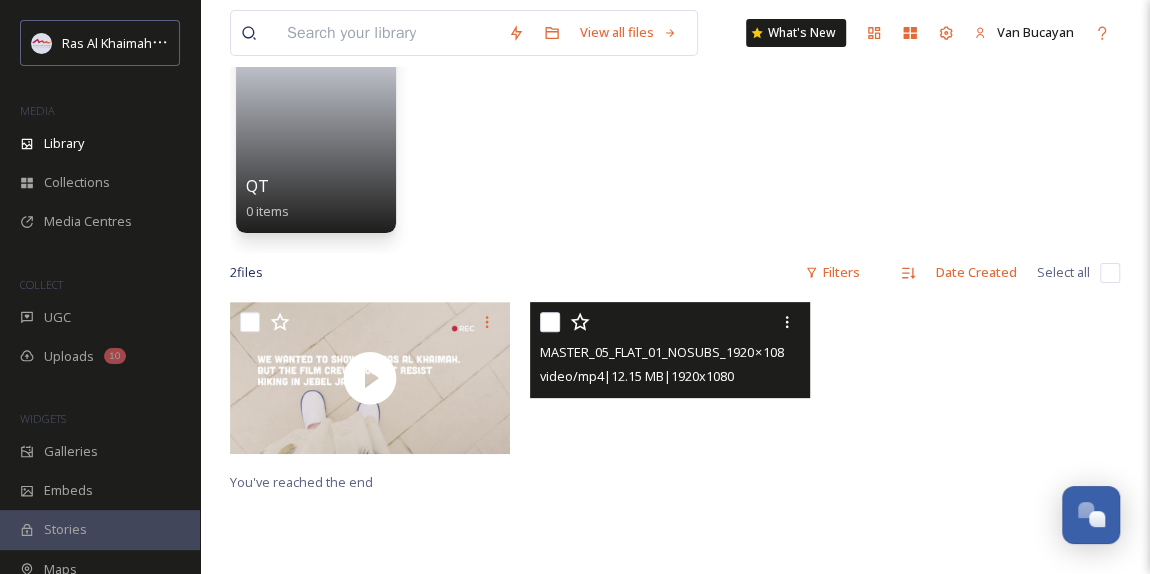 click at bounding box center (670, 381) 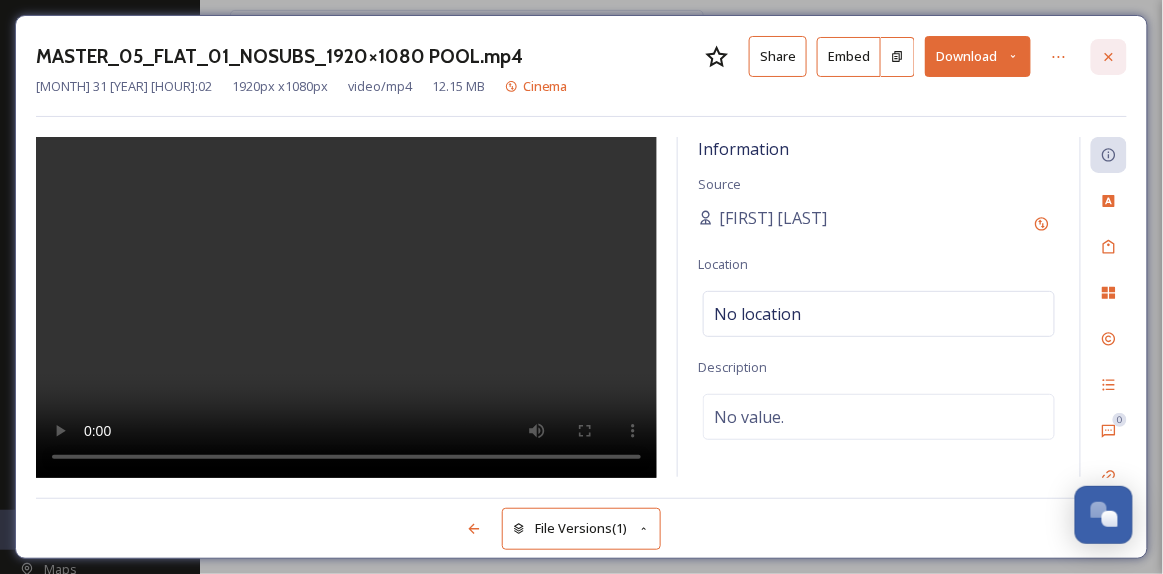 click 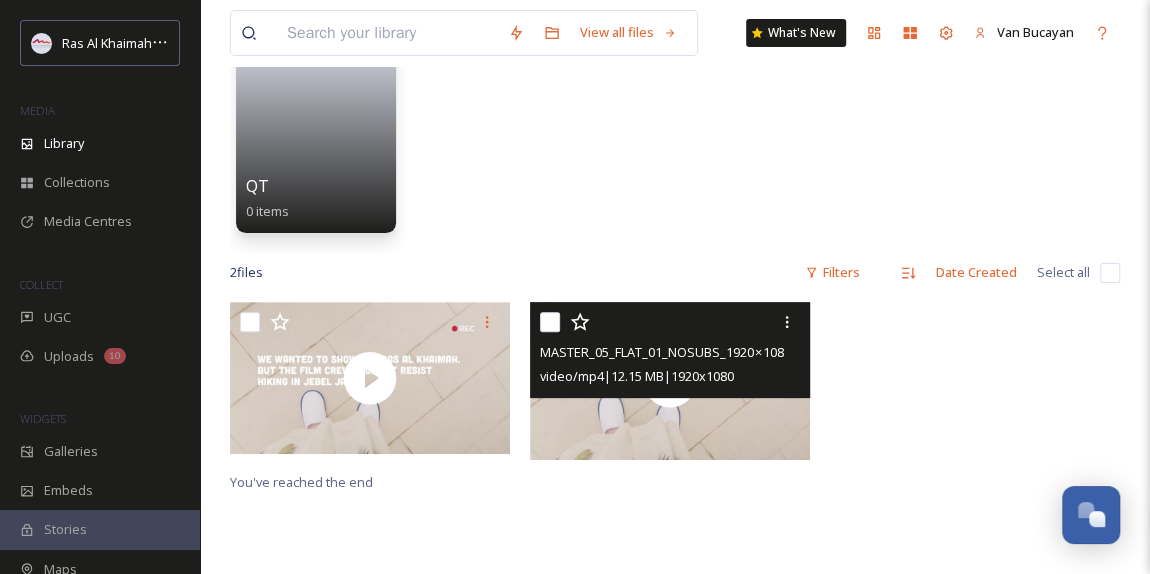 scroll, scrollTop: 0, scrollLeft: 0, axis: both 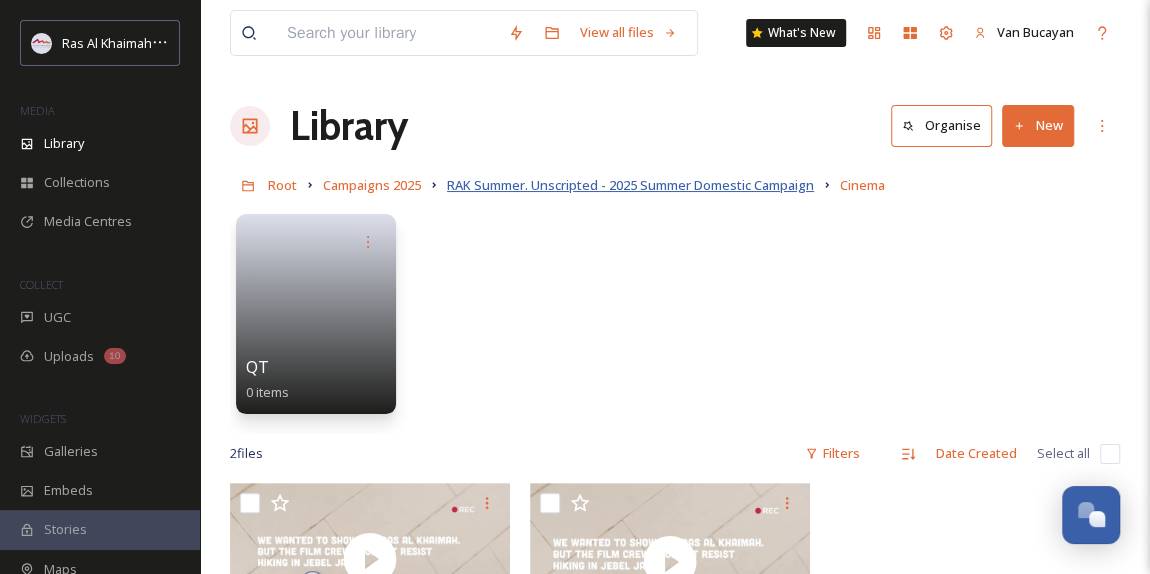 click on "RAK Summer. Unscripted - 2025 Summer Domestic Campaign" at bounding box center (630, 185) 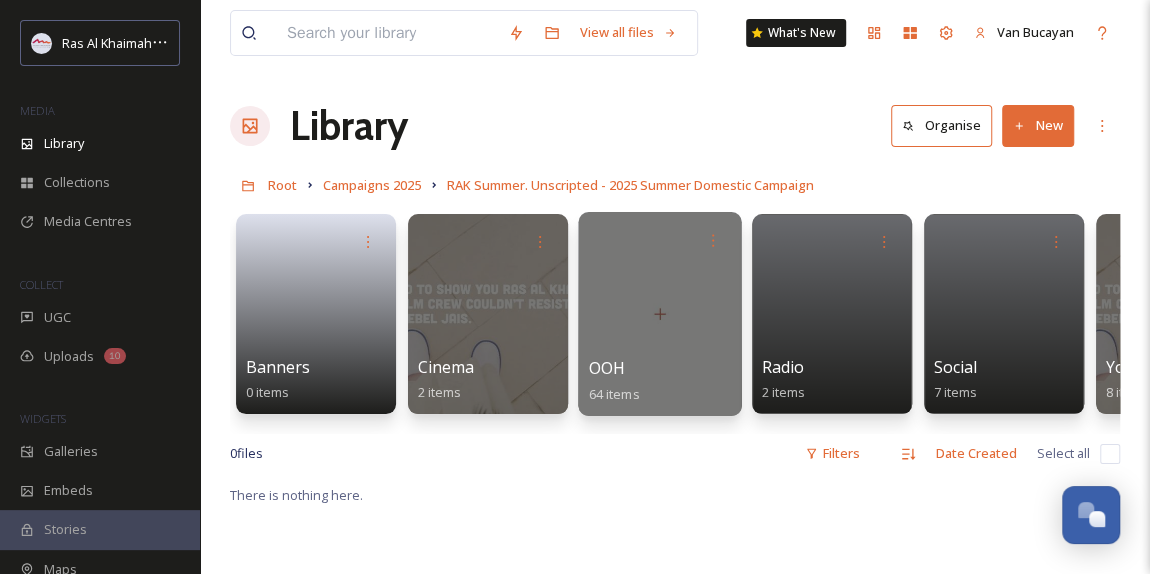 click at bounding box center [659, 314] 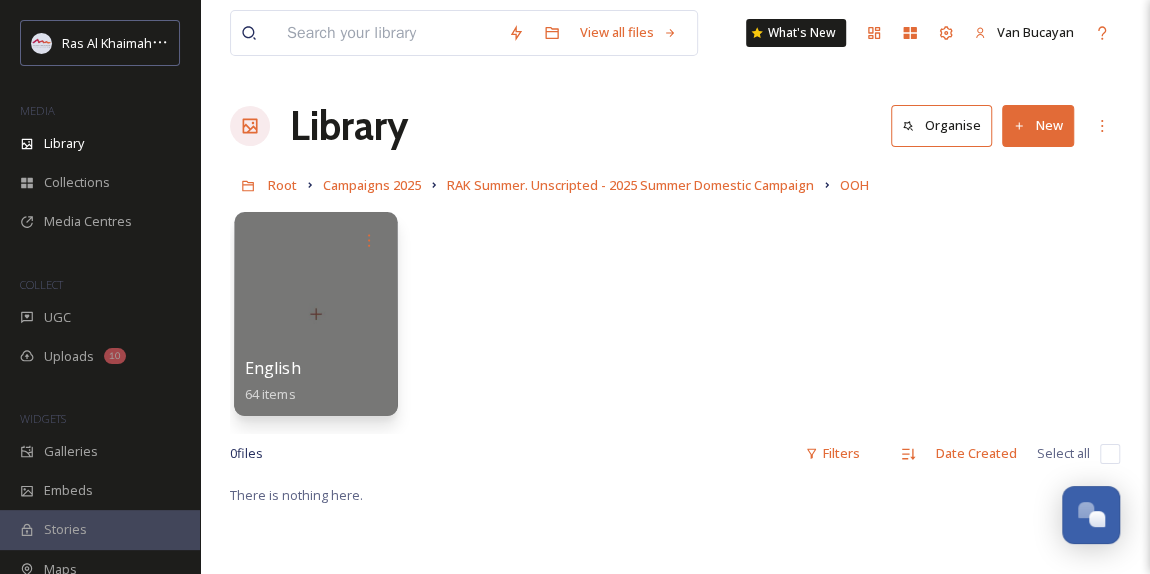 click at bounding box center (315, 314) 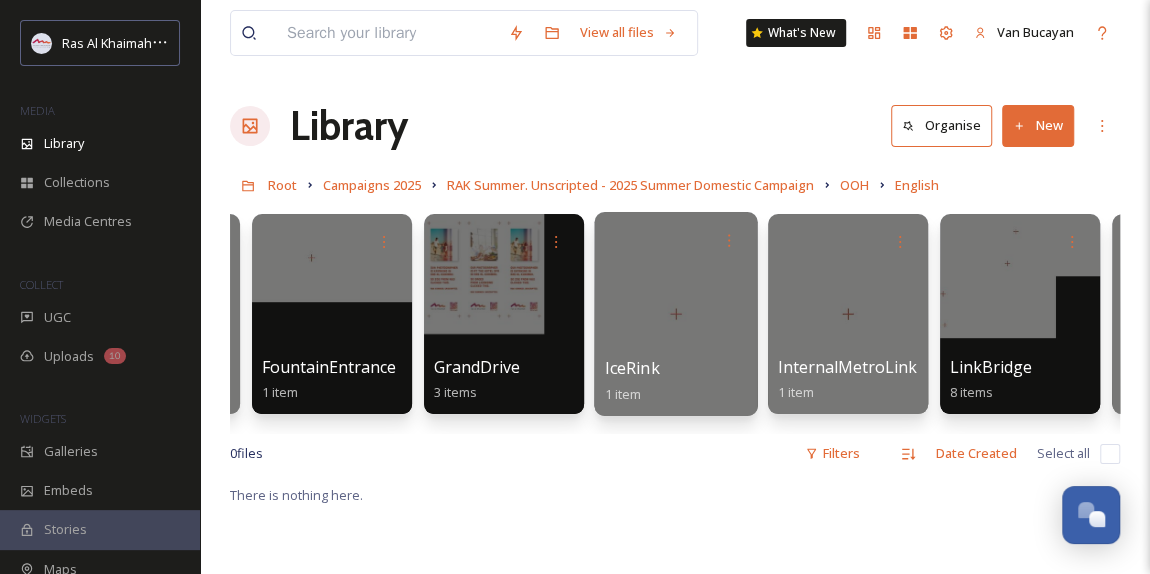 scroll, scrollTop: 0, scrollLeft: 476, axis: horizontal 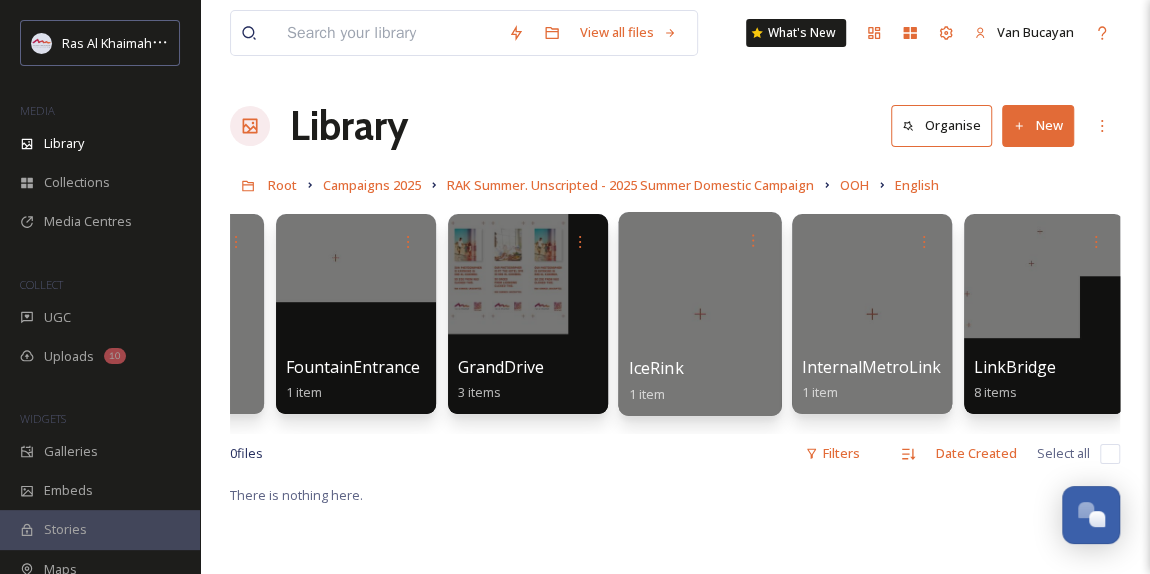 click at bounding box center [699, 314] 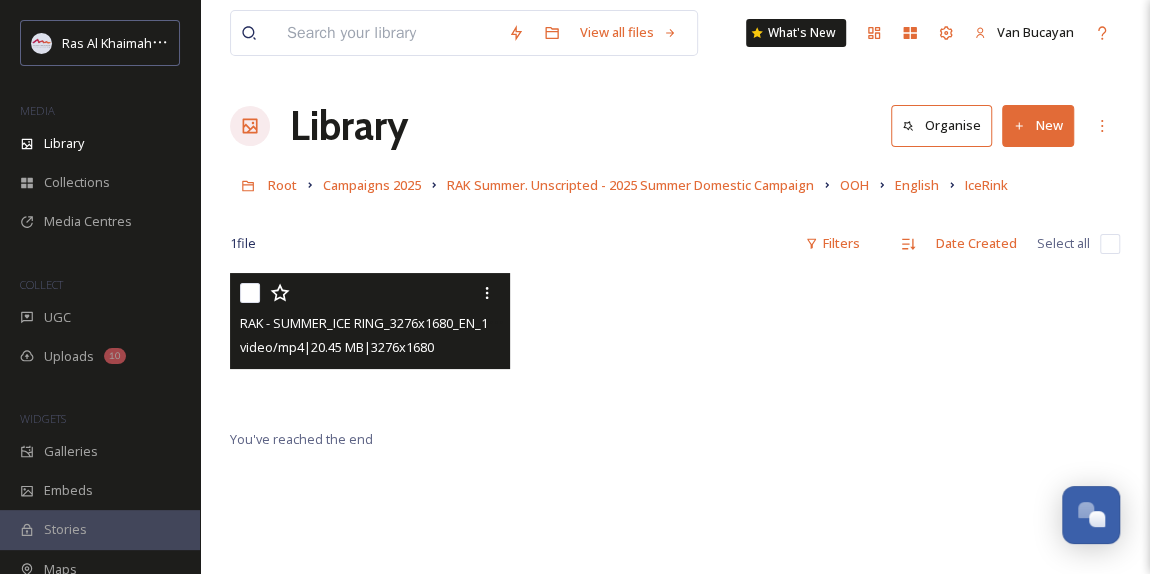 click at bounding box center (370, 345) 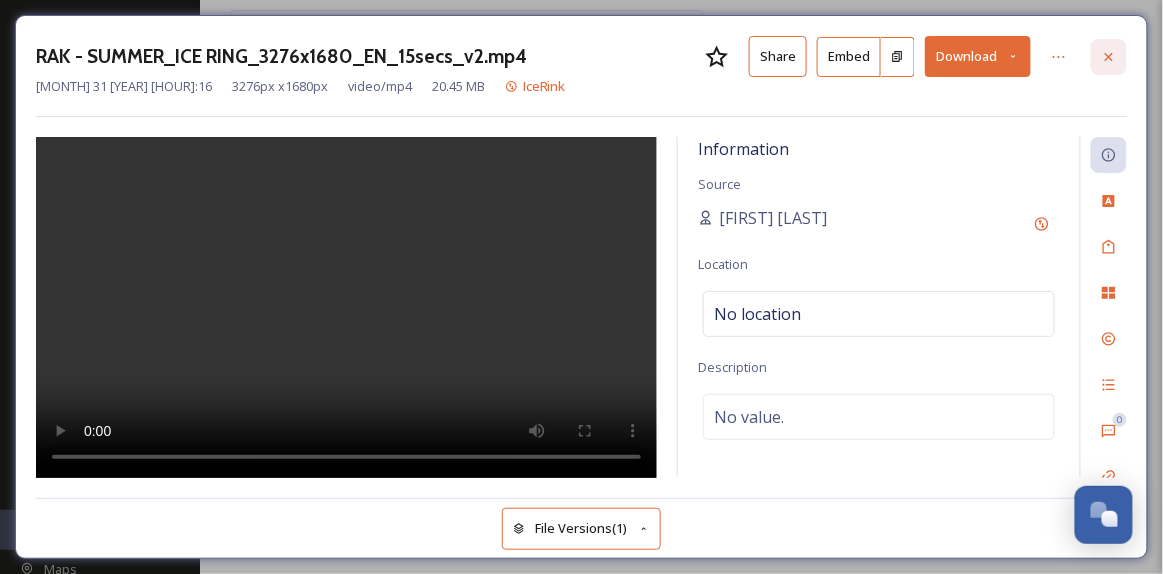 click 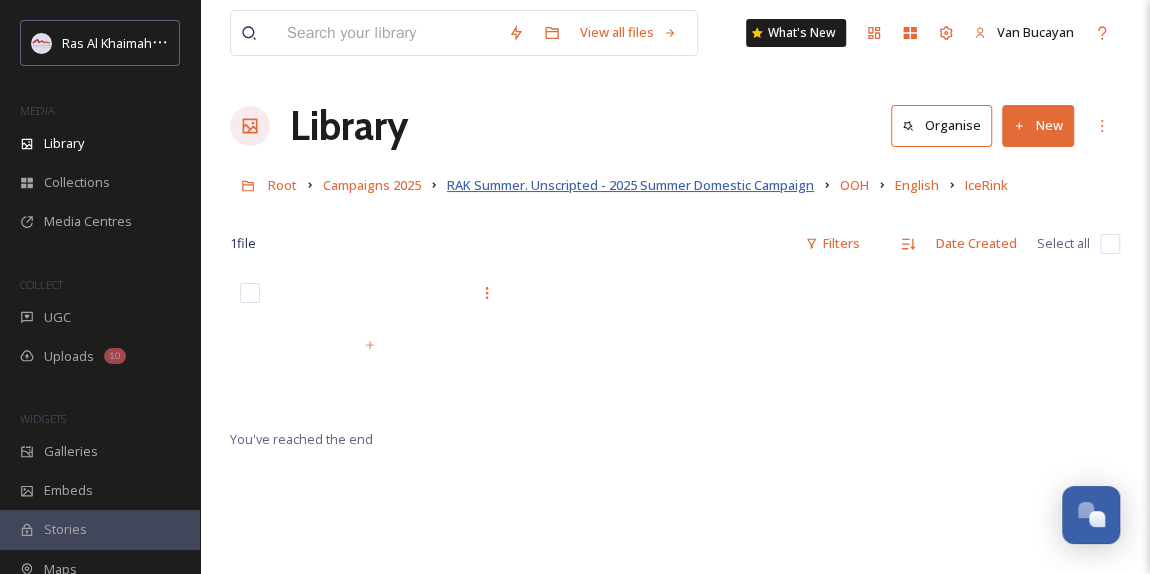 click on "RAK Summer. Unscripted - 2025 Summer Domestic Campaign" at bounding box center (630, 185) 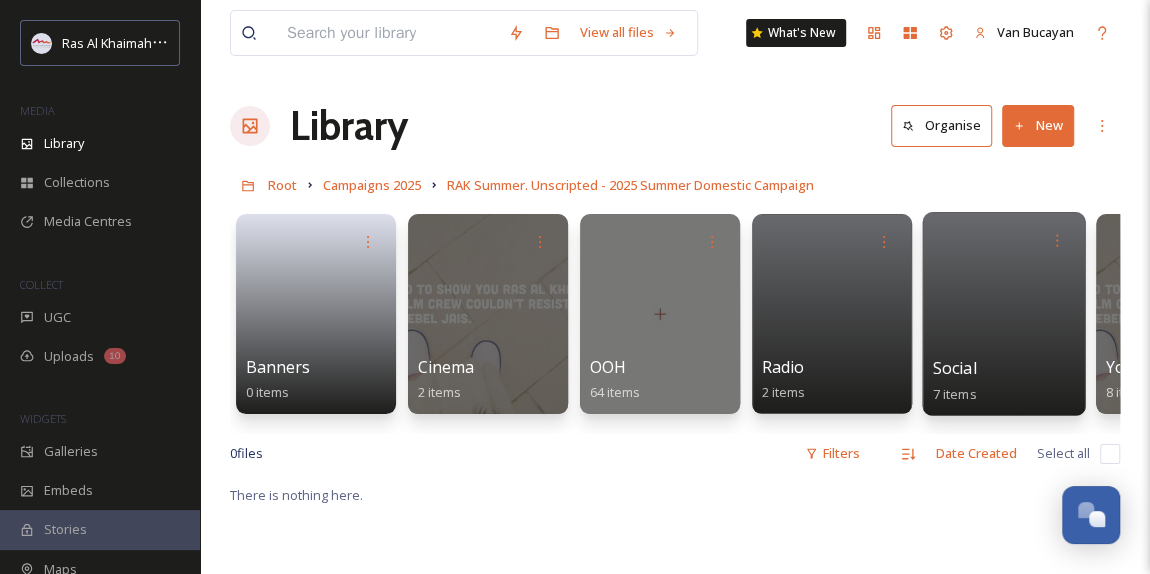 click at bounding box center [1003, 314] 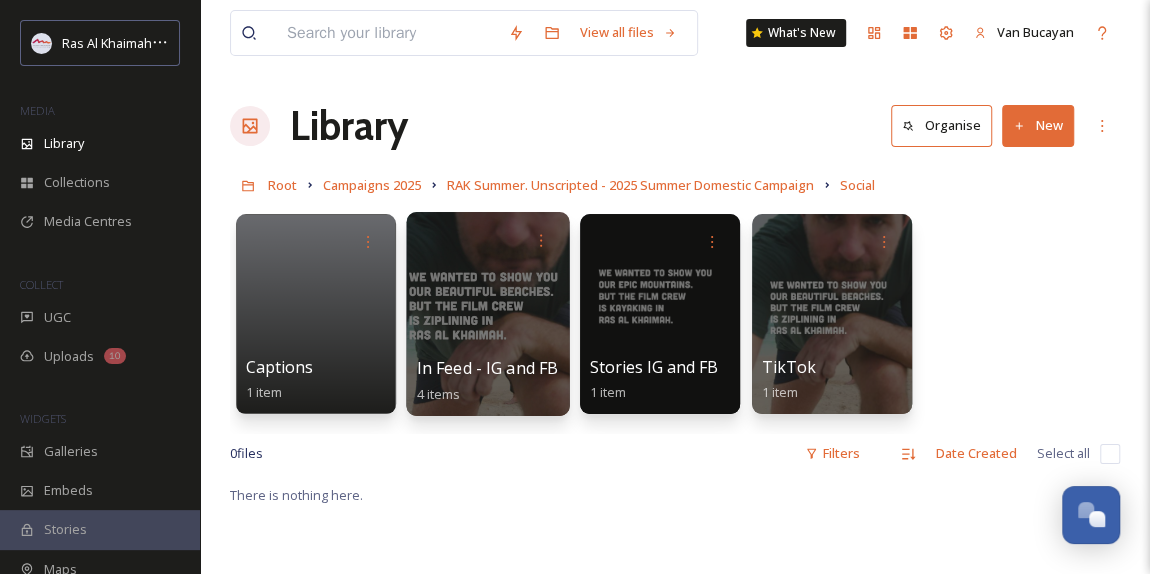 click at bounding box center [487, 314] 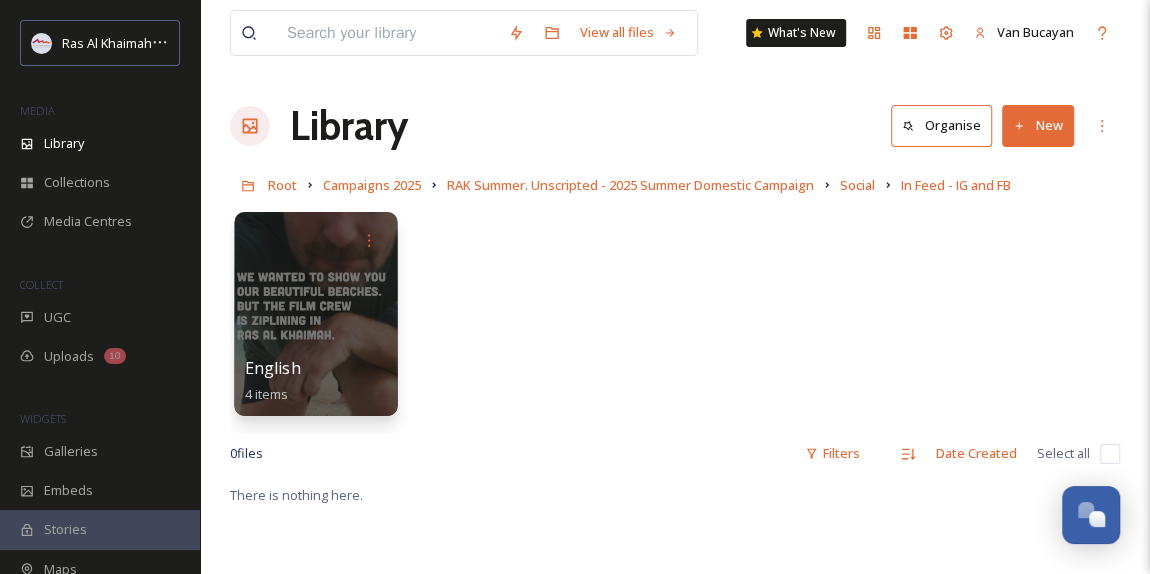 click at bounding box center [315, 314] 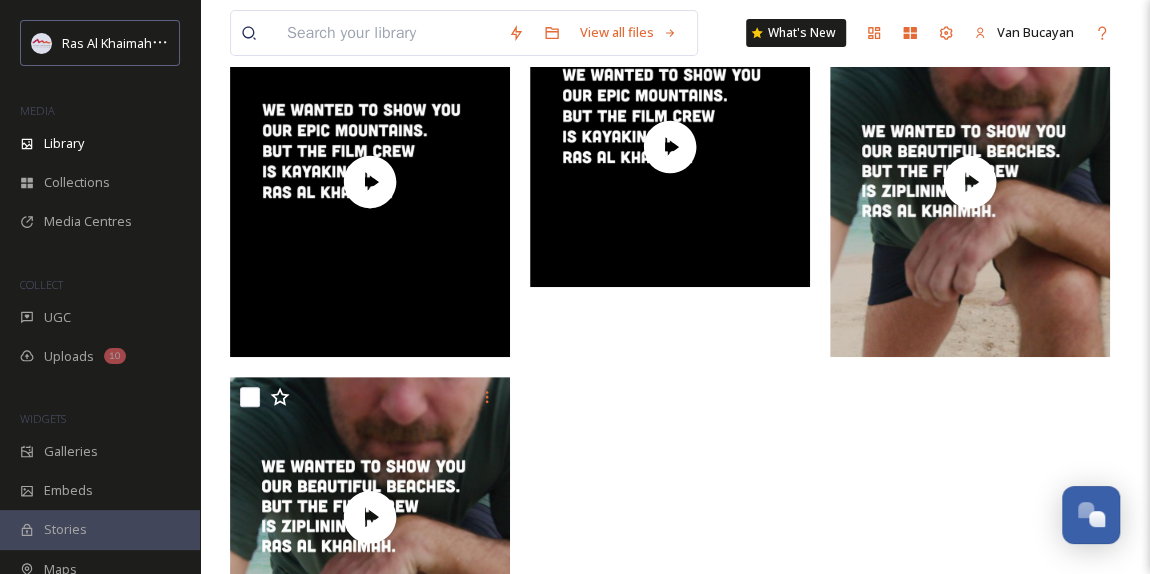 scroll, scrollTop: 181, scrollLeft: 0, axis: vertical 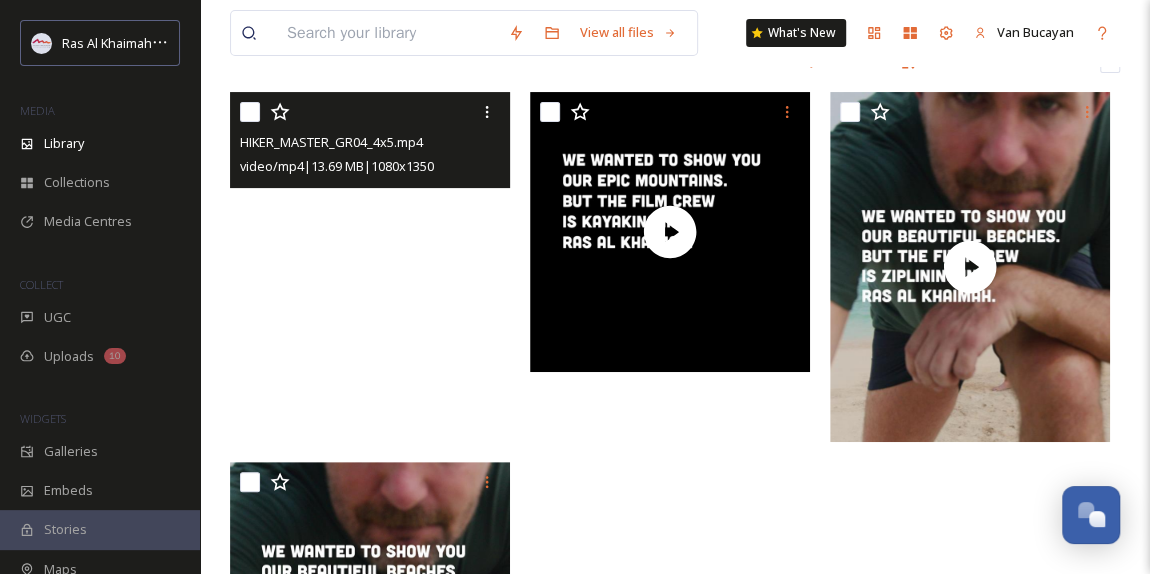 click at bounding box center [370, 267] 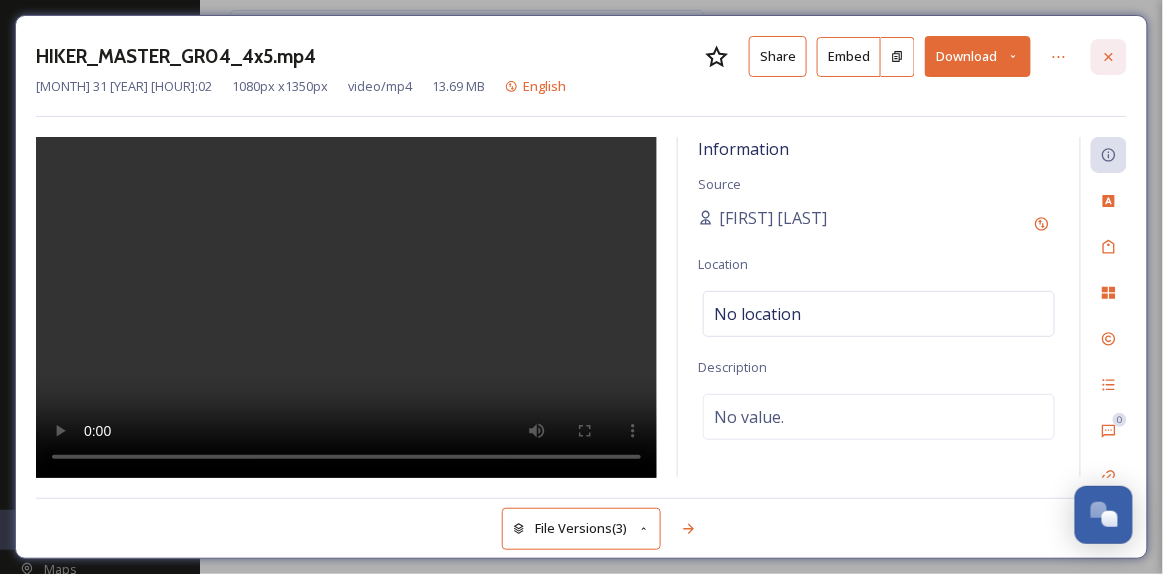 click 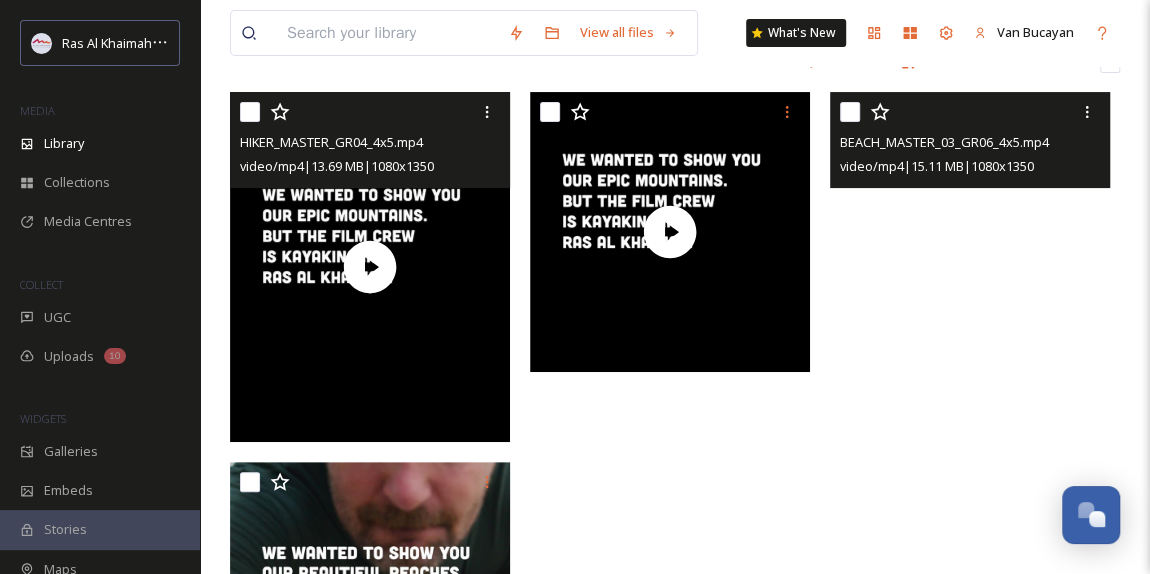 click at bounding box center (970, 267) 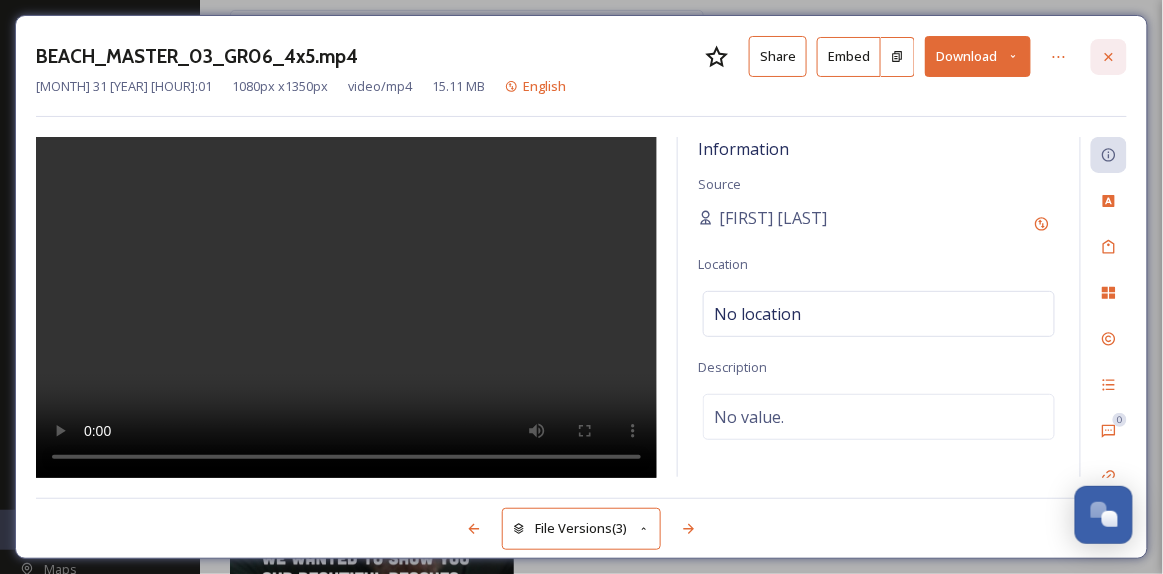 click 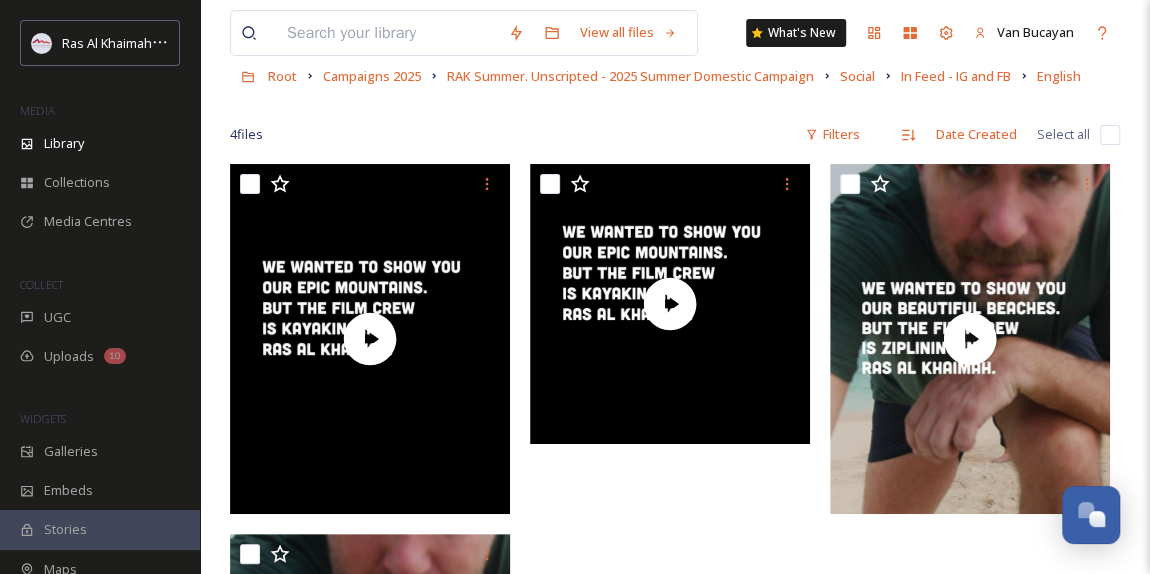 scroll, scrollTop: 0, scrollLeft: 0, axis: both 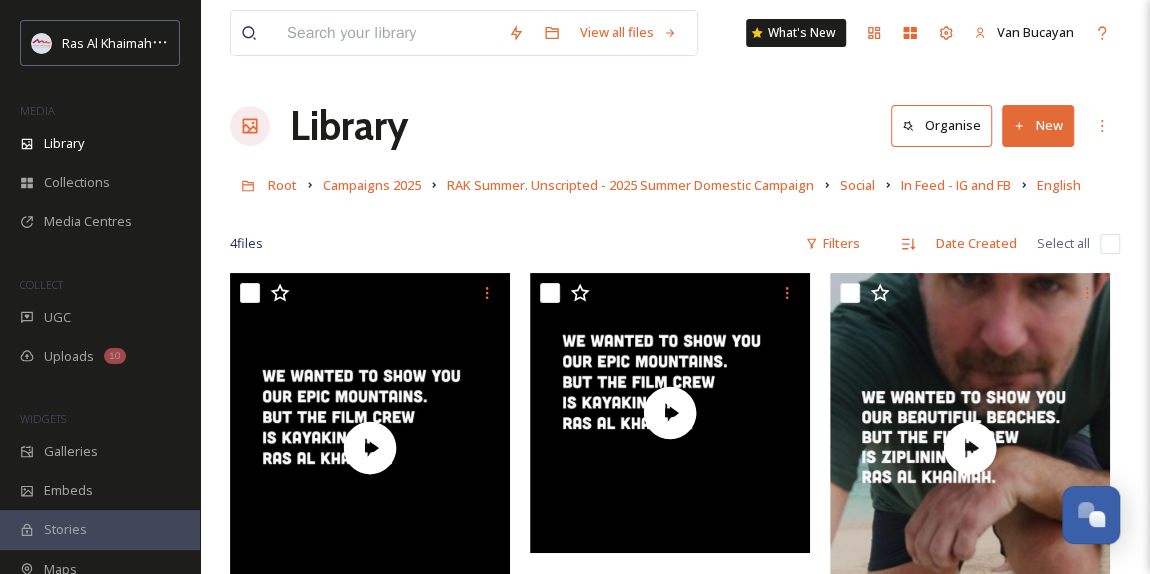 click on "RAK Summer. Unscripted - 2025 Summer Domestic Campaign" at bounding box center (630, 185) 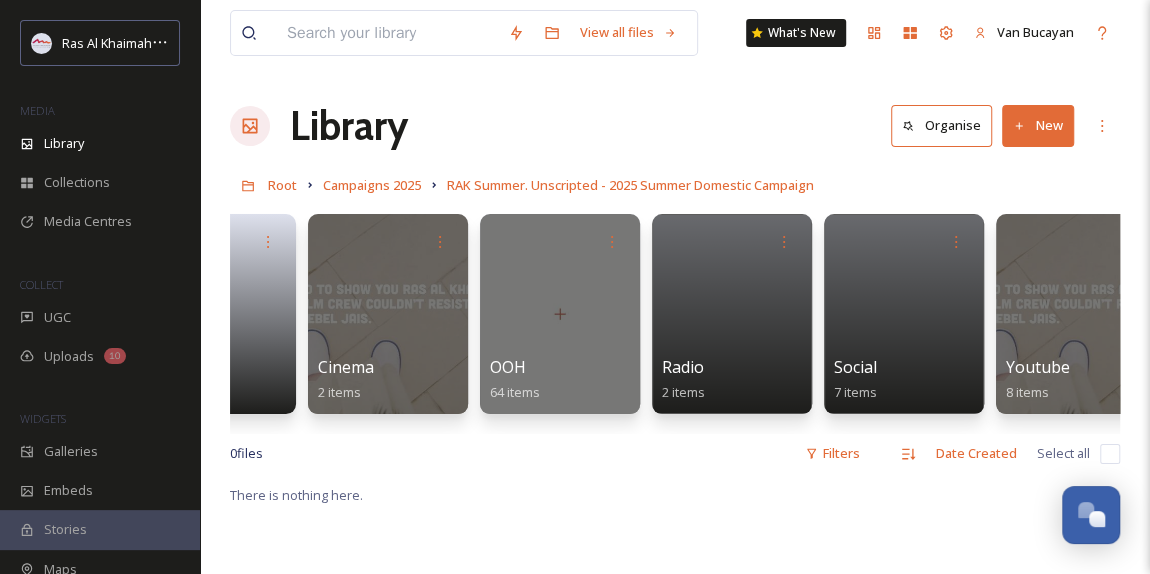 scroll, scrollTop: 0, scrollLeft: 141, axis: horizontal 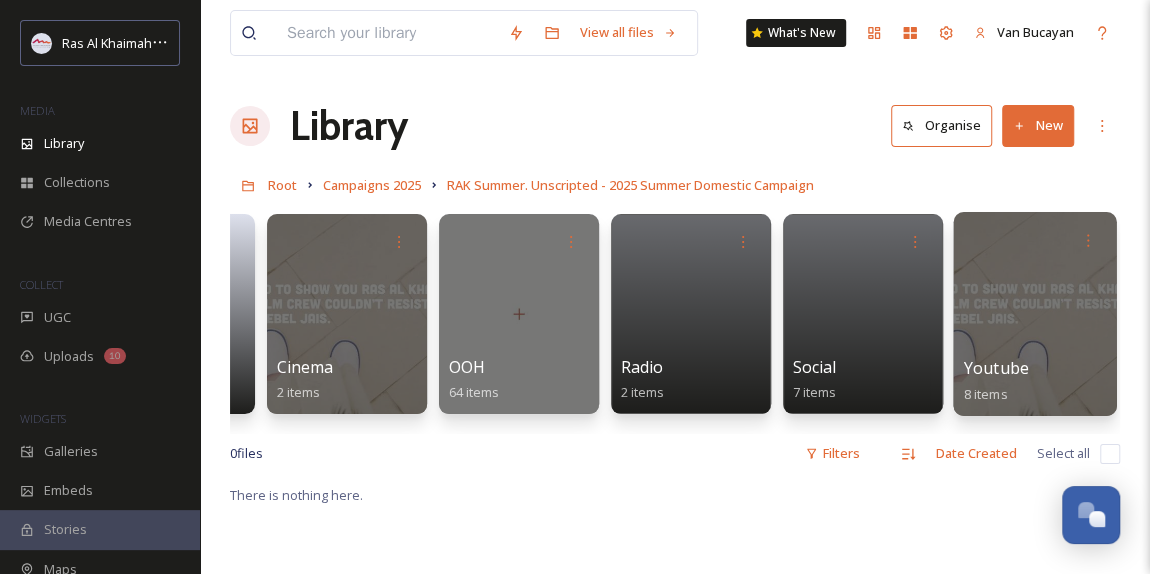 click at bounding box center [1034, 314] 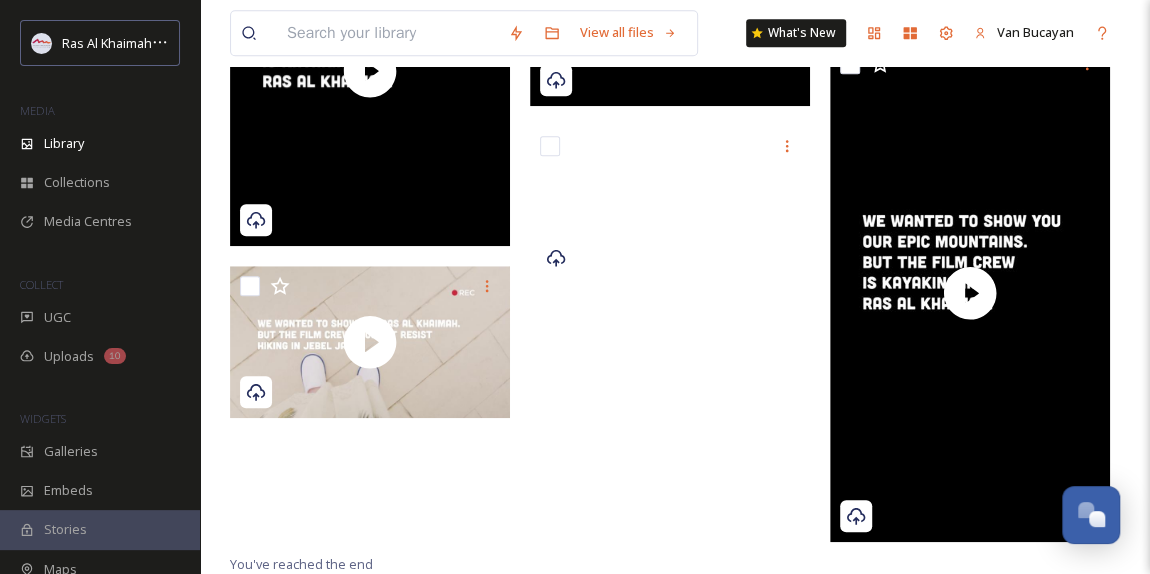 scroll, scrollTop: 475, scrollLeft: 0, axis: vertical 